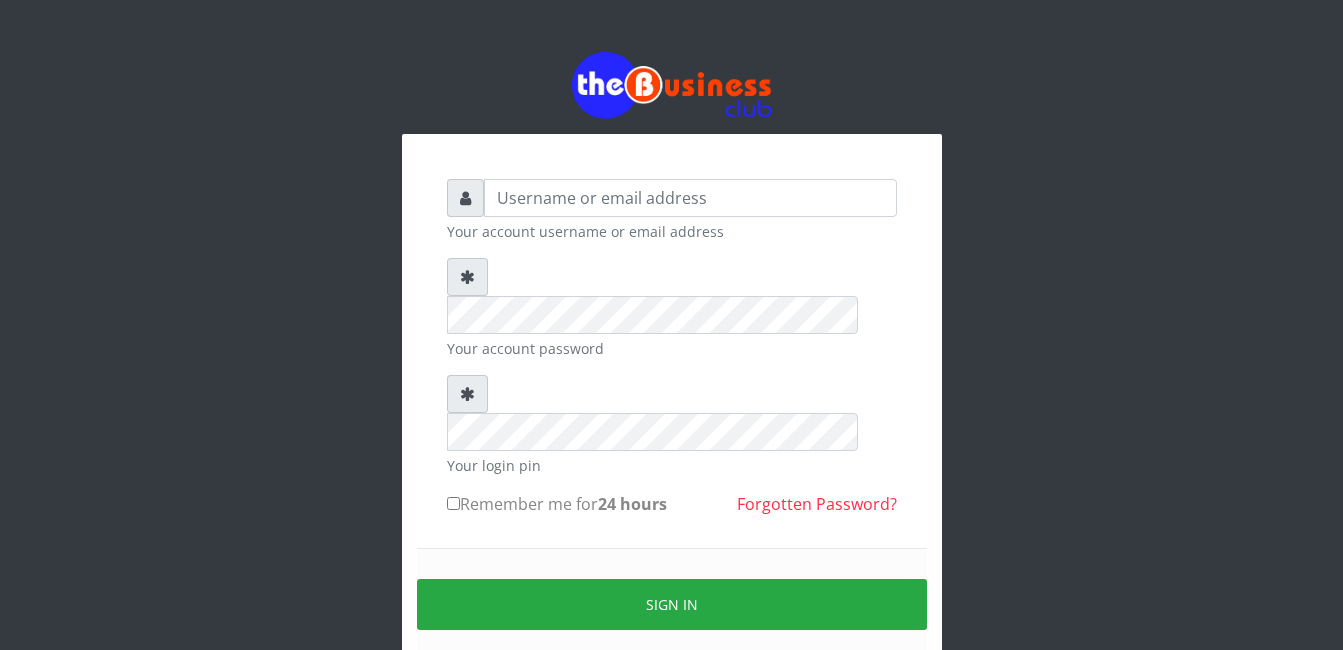 scroll, scrollTop: 0, scrollLeft: 0, axis: both 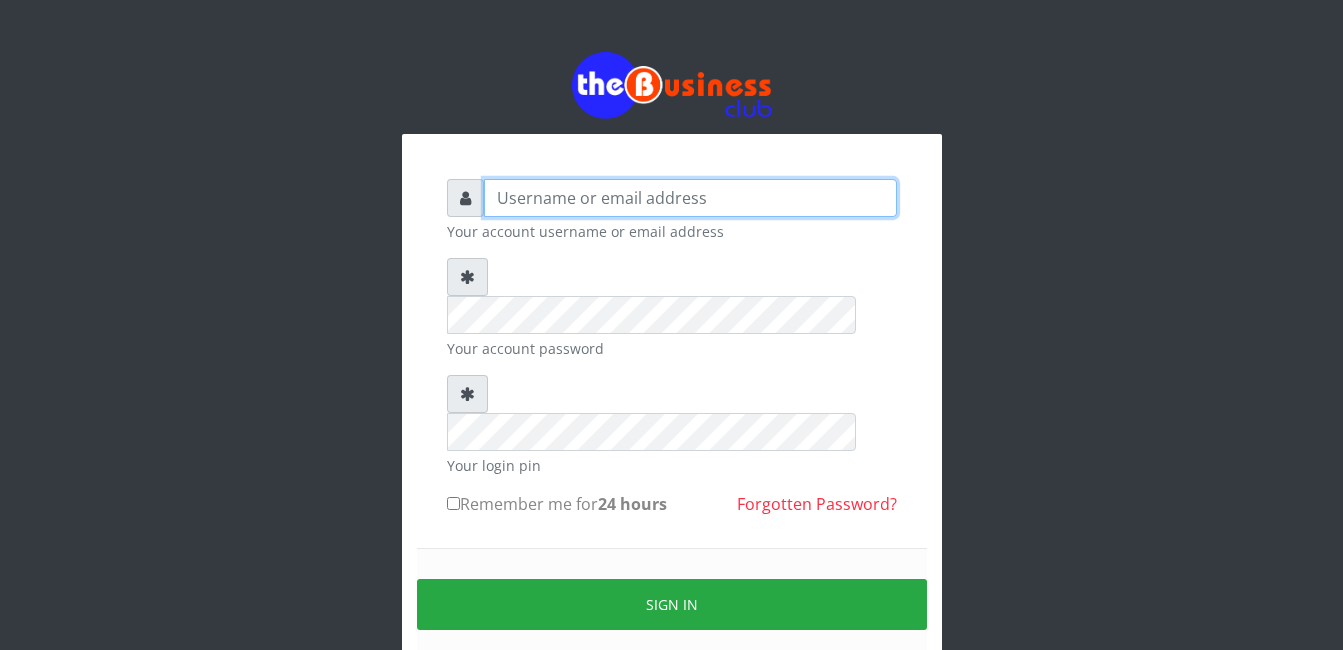 type on "[EMAIL]" 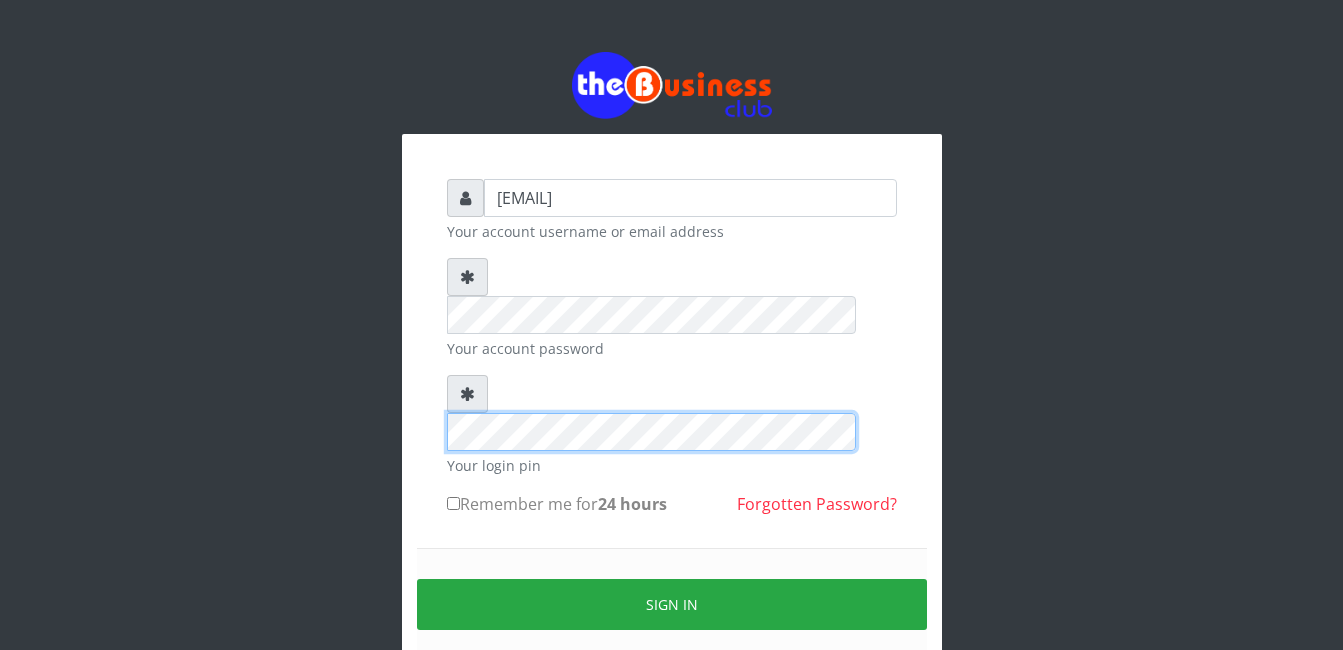 click at bounding box center (672, 413) 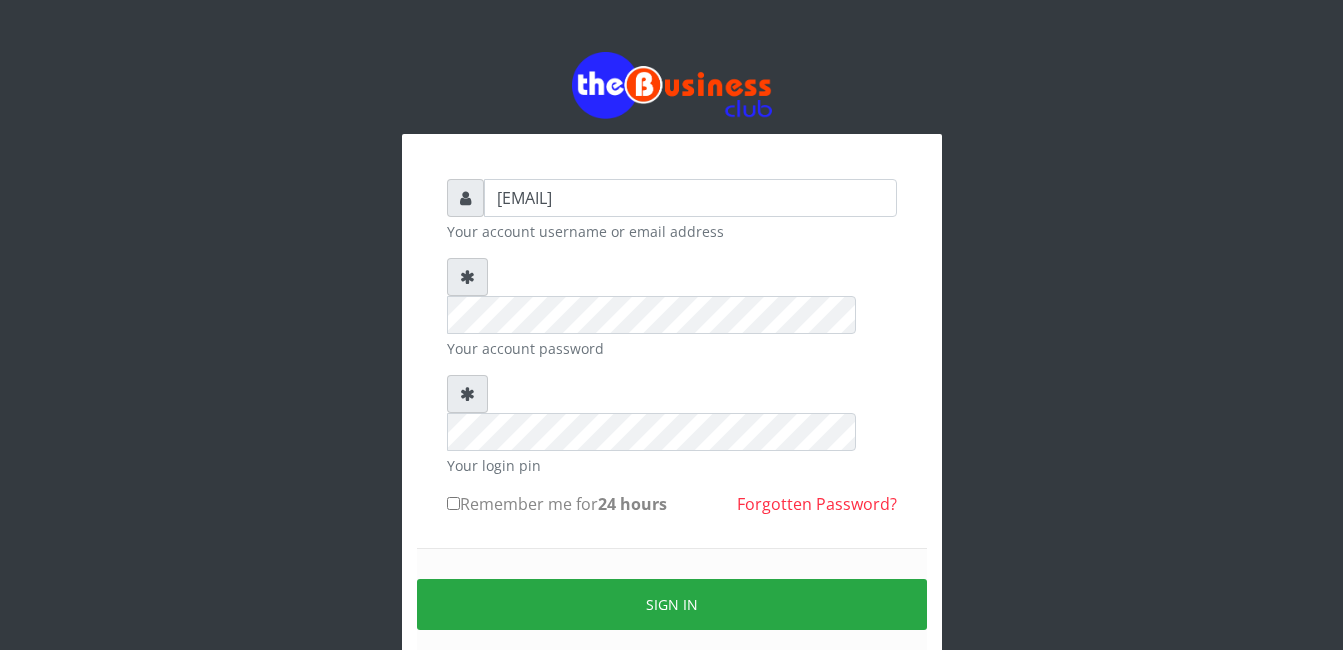 click on "Remember me for  24 hours" at bounding box center [453, 503] 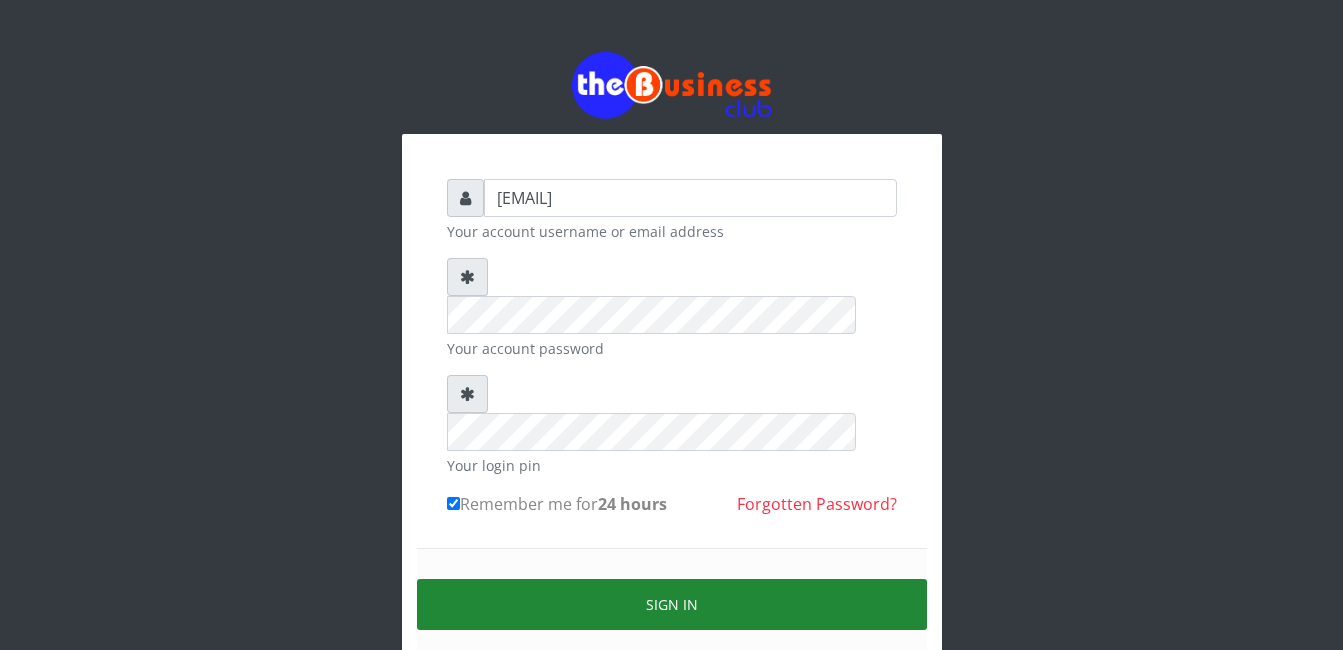 click on "Sign in" at bounding box center [672, 604] 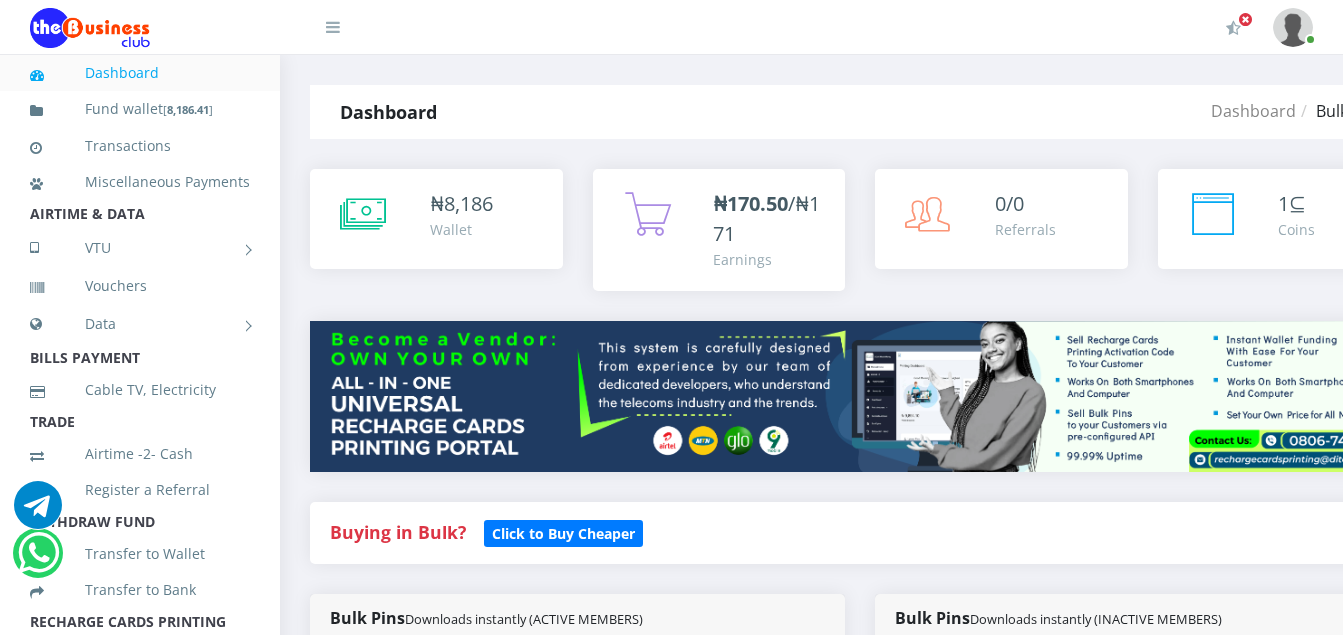 scroll, scrollTop: 0, scrollLeft: 0, axis: both 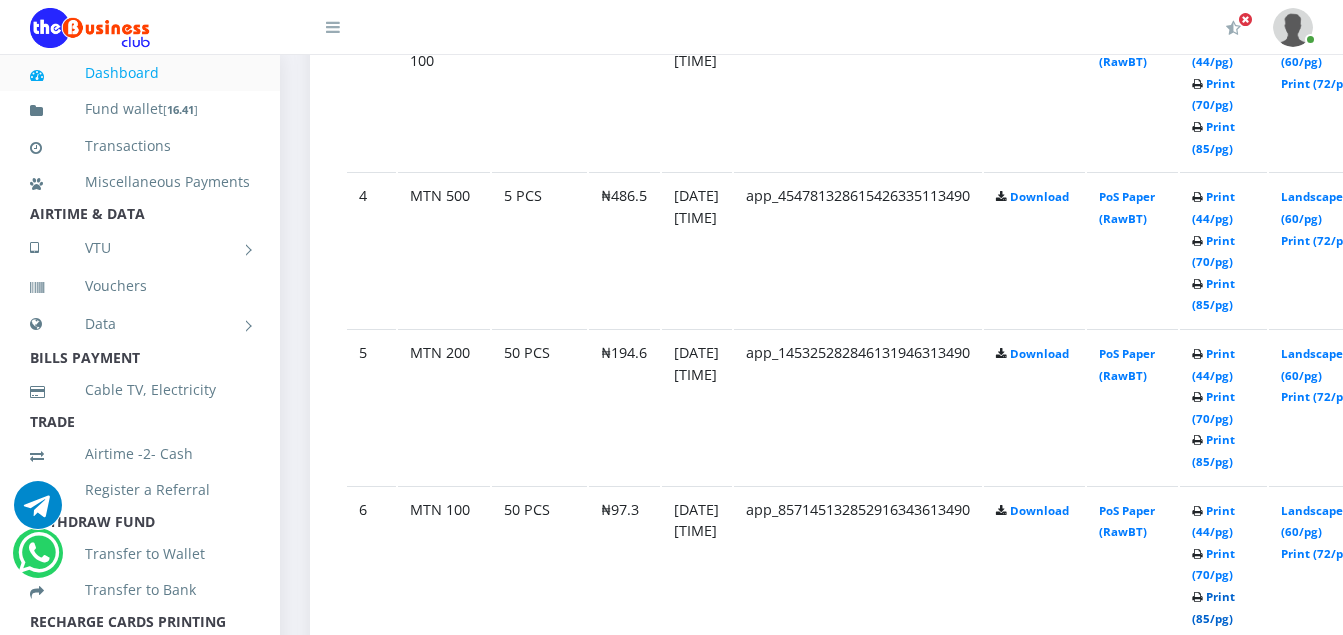 click on "Print (85/pg)" at bounding box center [1213, 607] 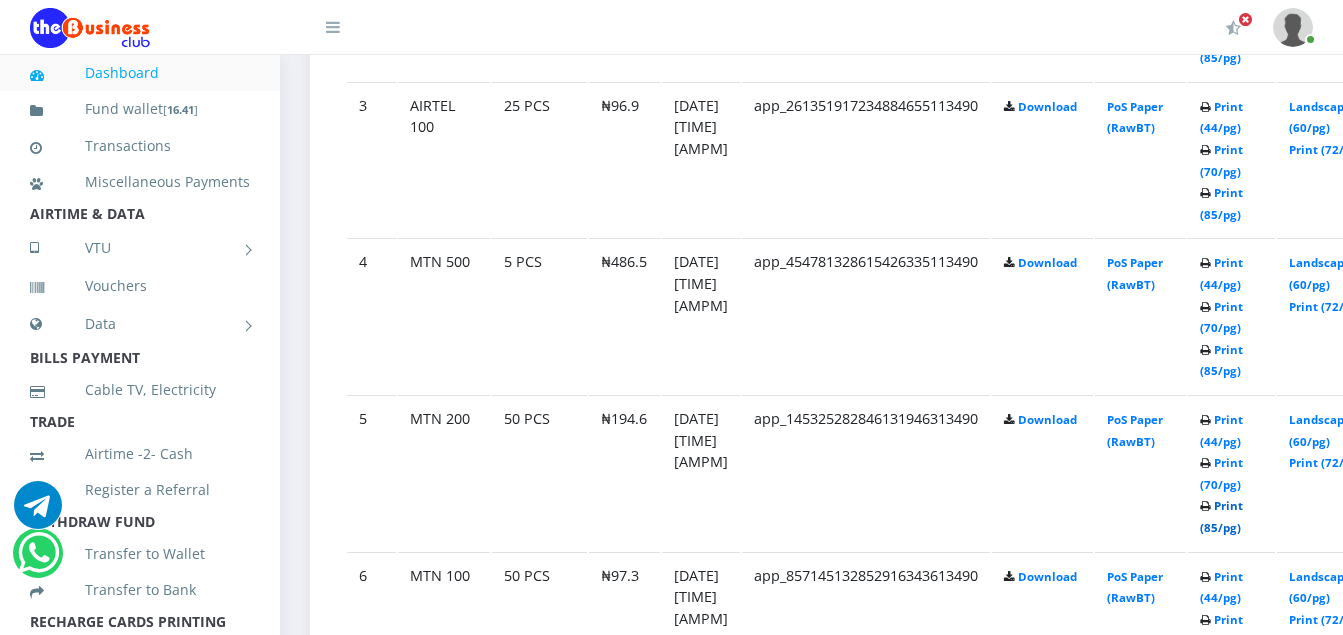 scroll, scrollTop: 1560, scrollLeft: 0, axis: vertical 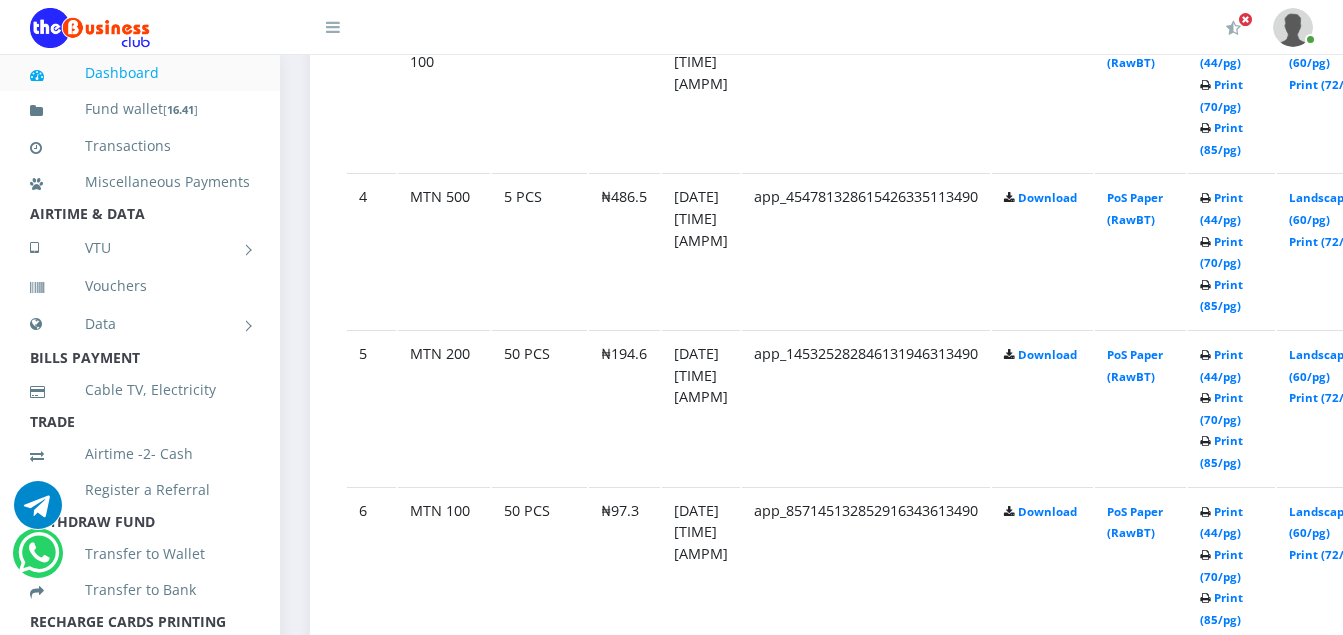 click on "Print (44/pg)   Print (70/pg)   Print (85/pg)" at bounding box center (1231, -220) 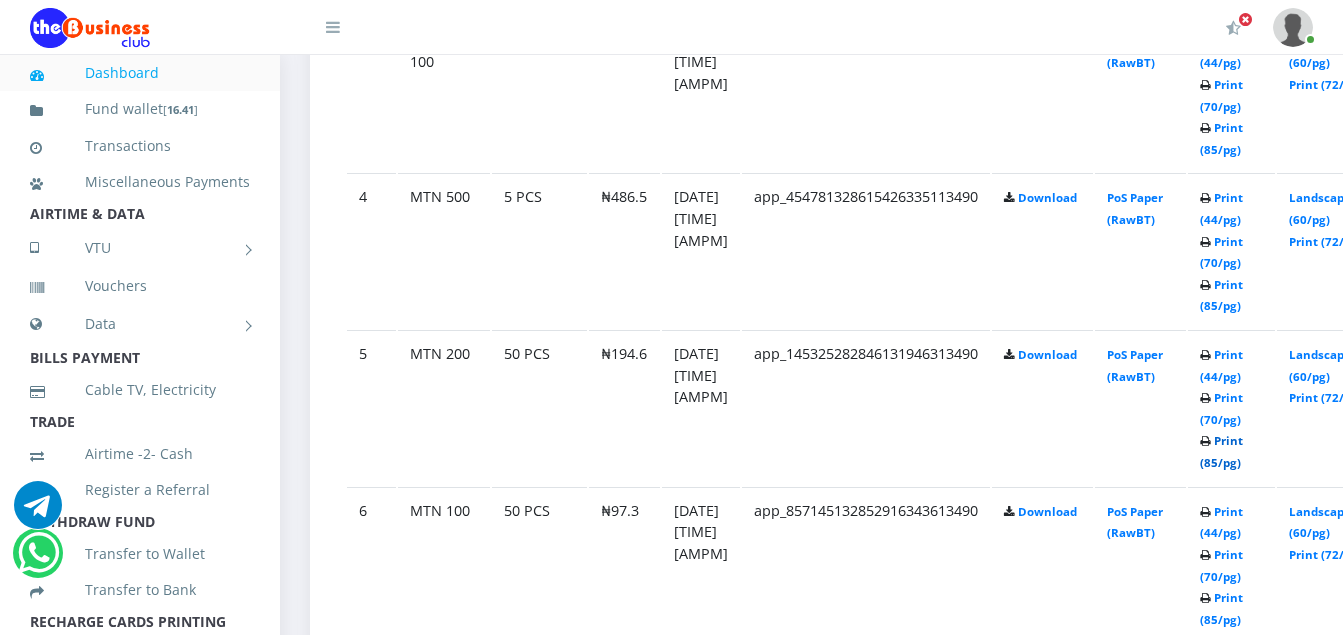 click on "Print (85/pg)" at bounding box center [1221, 451] 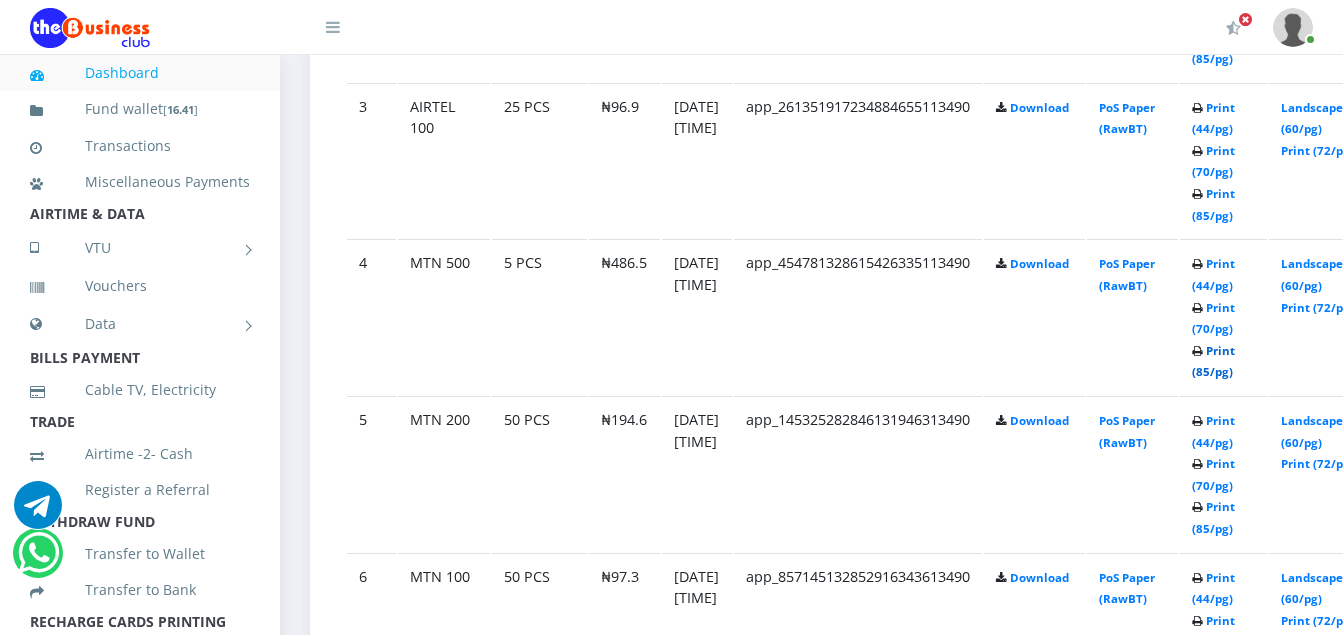 scroll, scrollTop: 0, scrollLeft: 0, axis: both 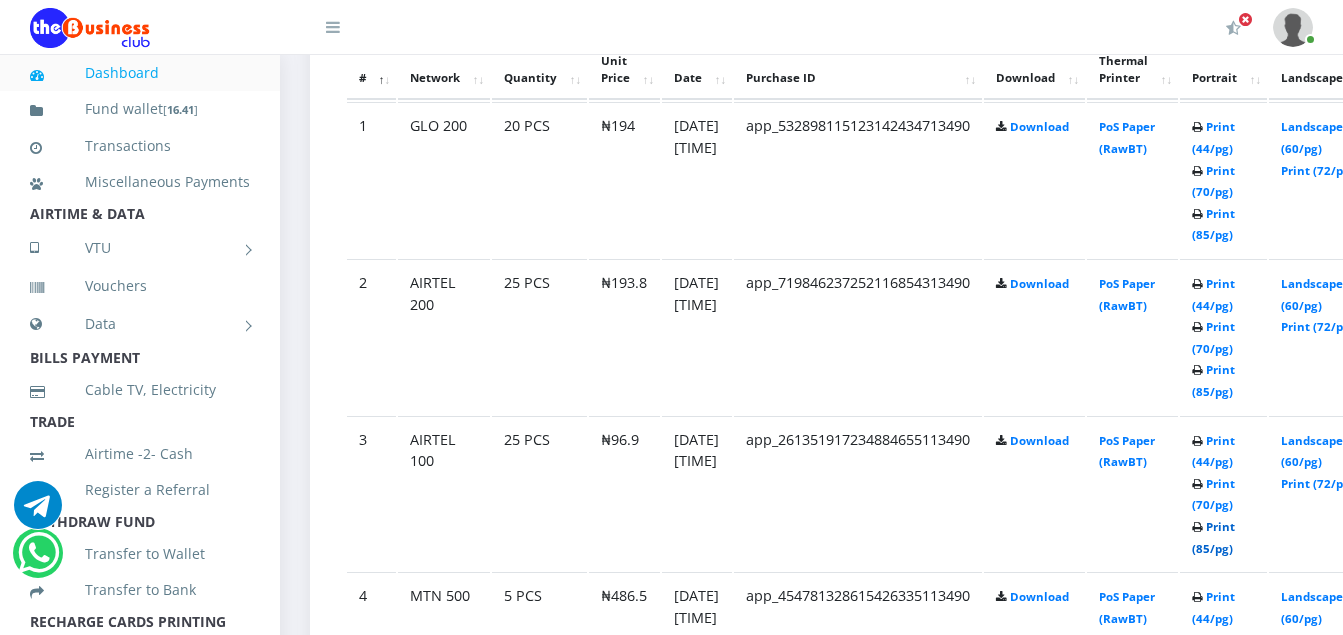 click on "Print (85/pg)" at bounding box center [1213, 537] 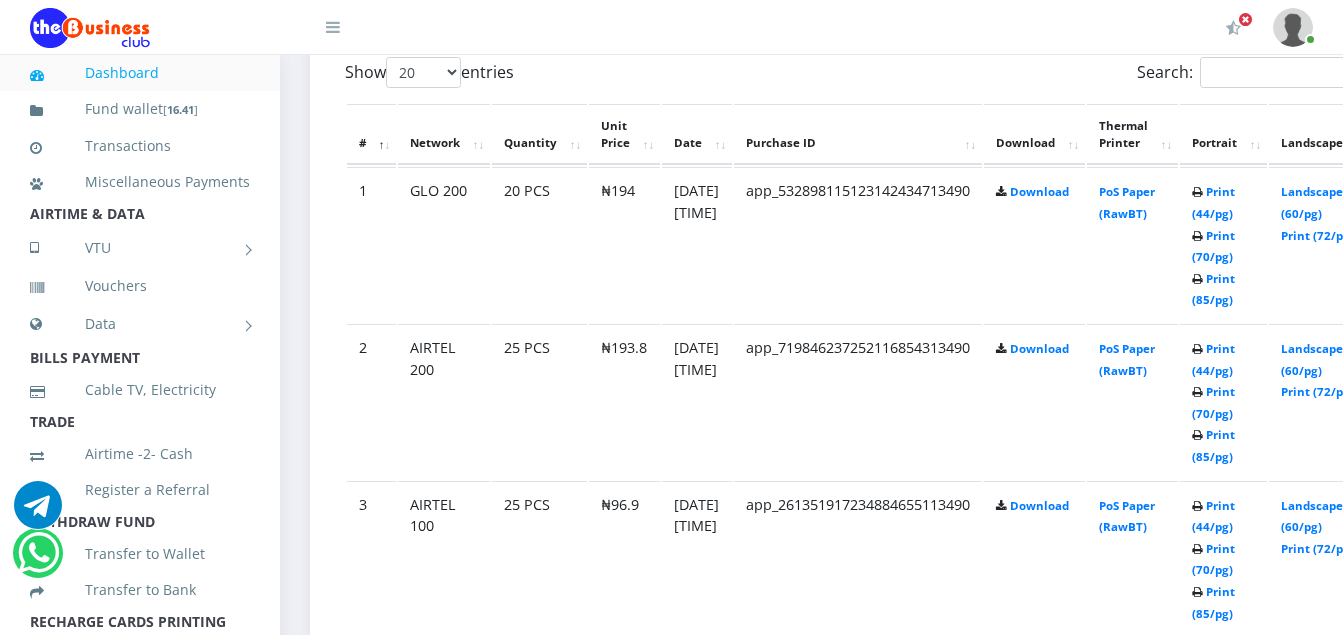 scroll, scrollTop: 1160, scrollLeft: 0, axis: vertical 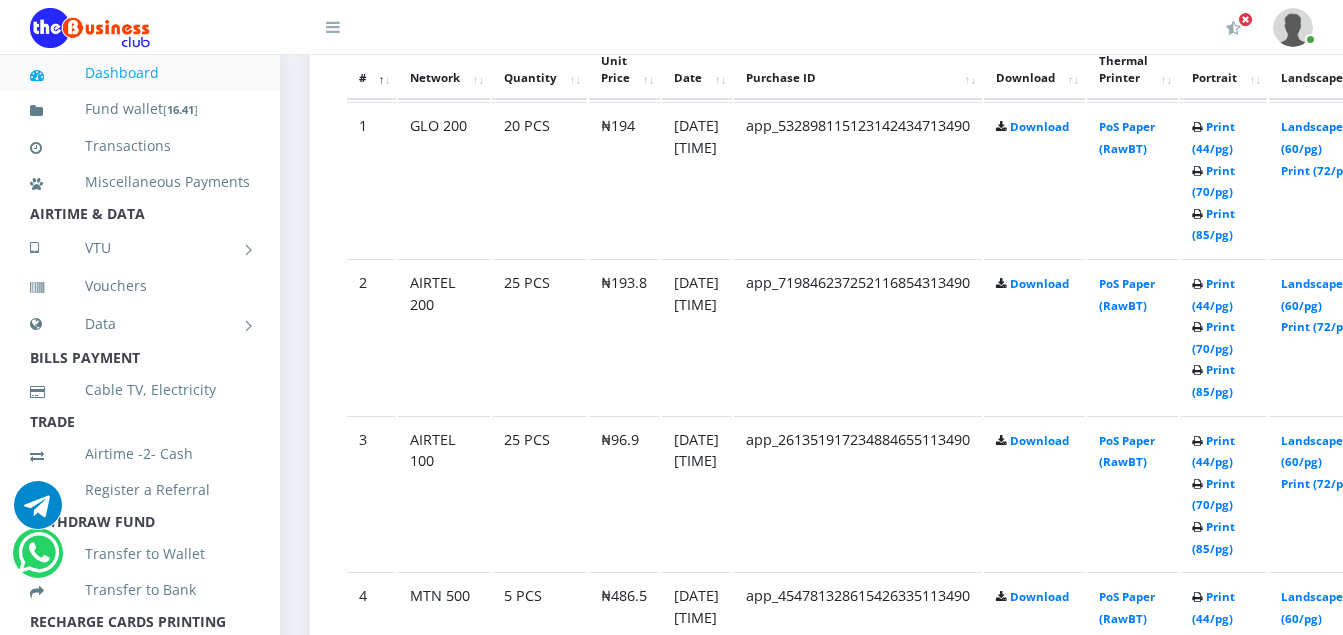 click on "Print (44/pg)   Print (70/pg)   Print (85/pg)" at bounding box center (1223, 336) 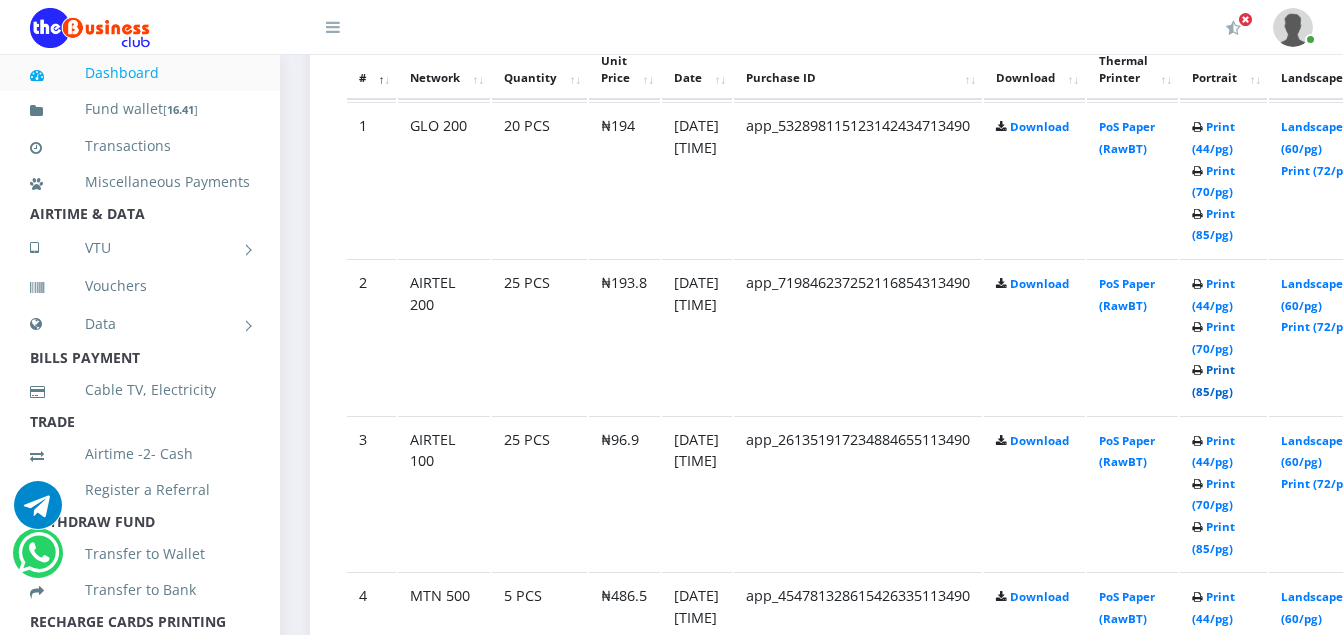 click on "Print (85/pg)" at bounding box center (1213, 380) 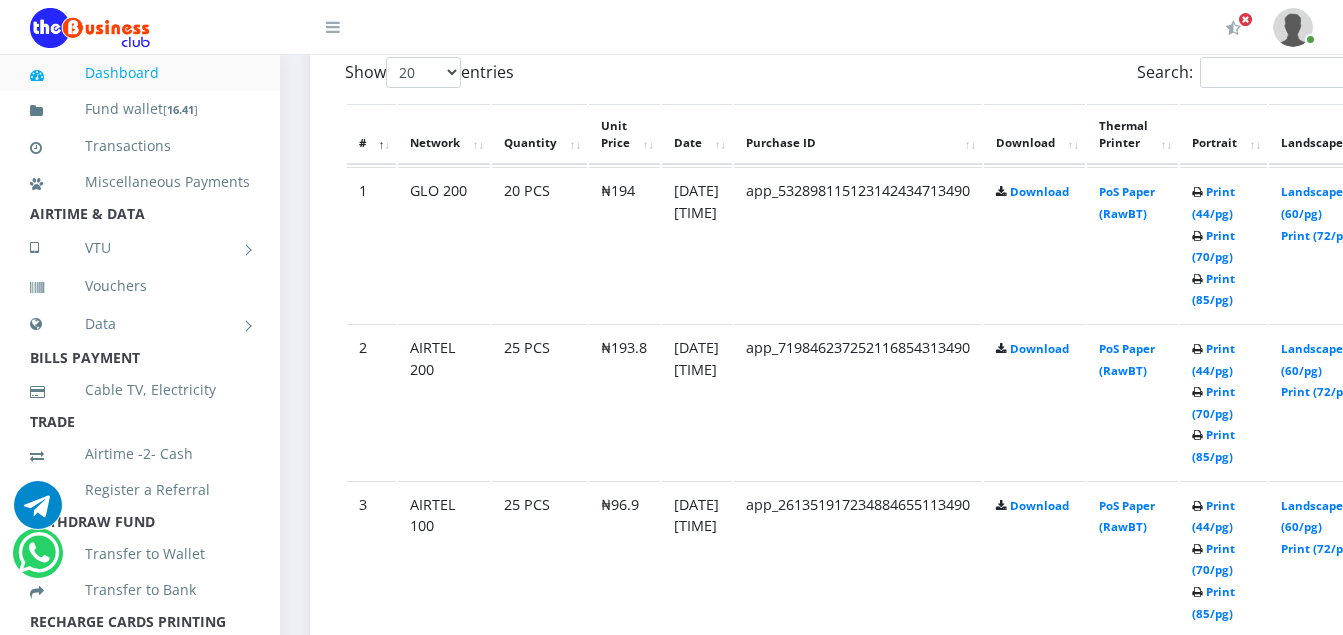 scroll, scrollTop: 1160, scrollLeft: 0, axis: vertical 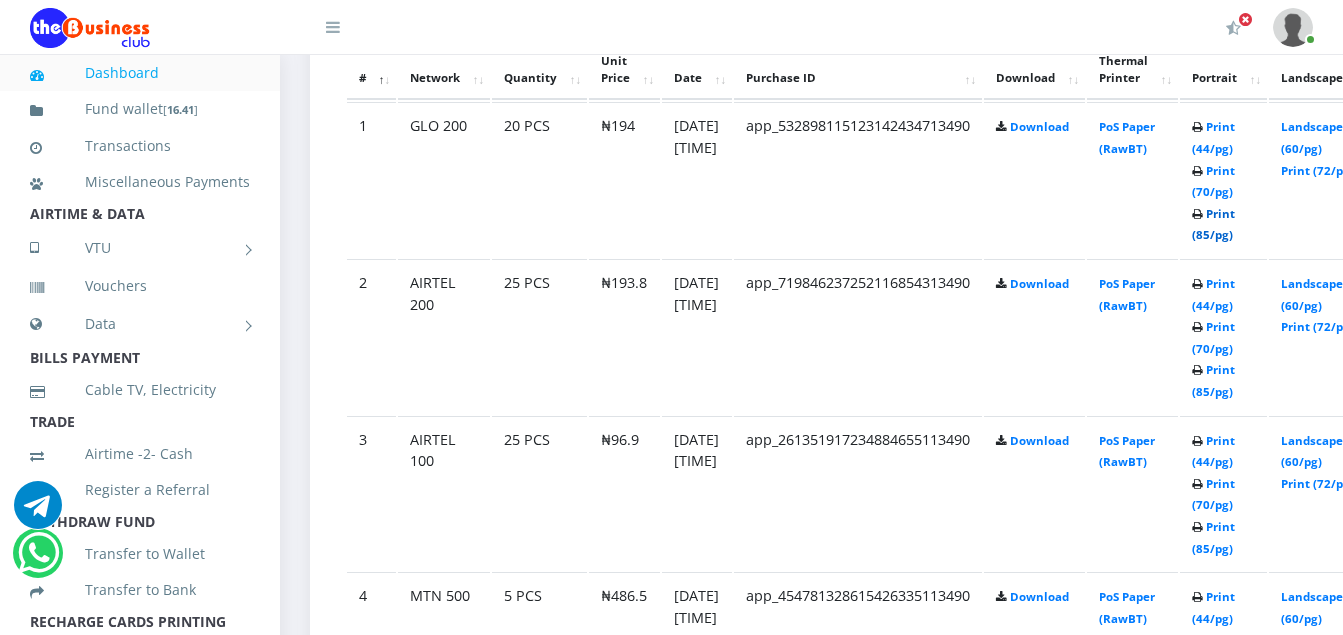 click on "Print (85/pg)" at bounding box center (1213, 224) 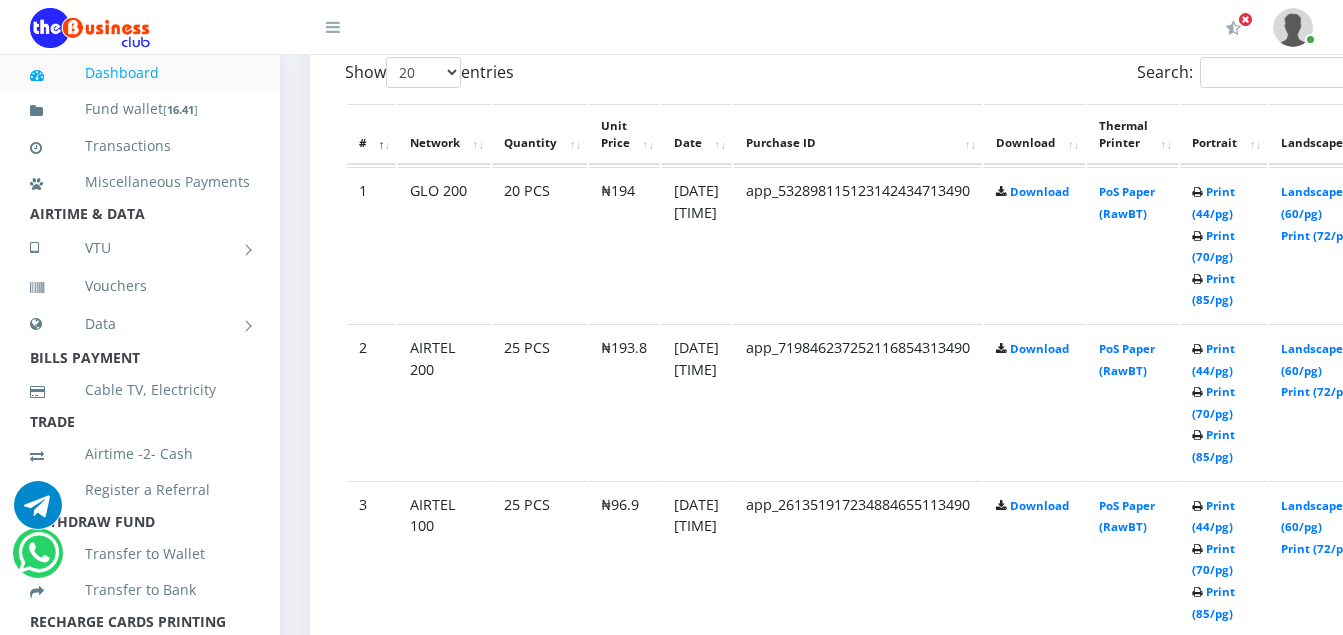 scroll, scrollTop: 1160, scrollLeft: 0, axis: vertical 